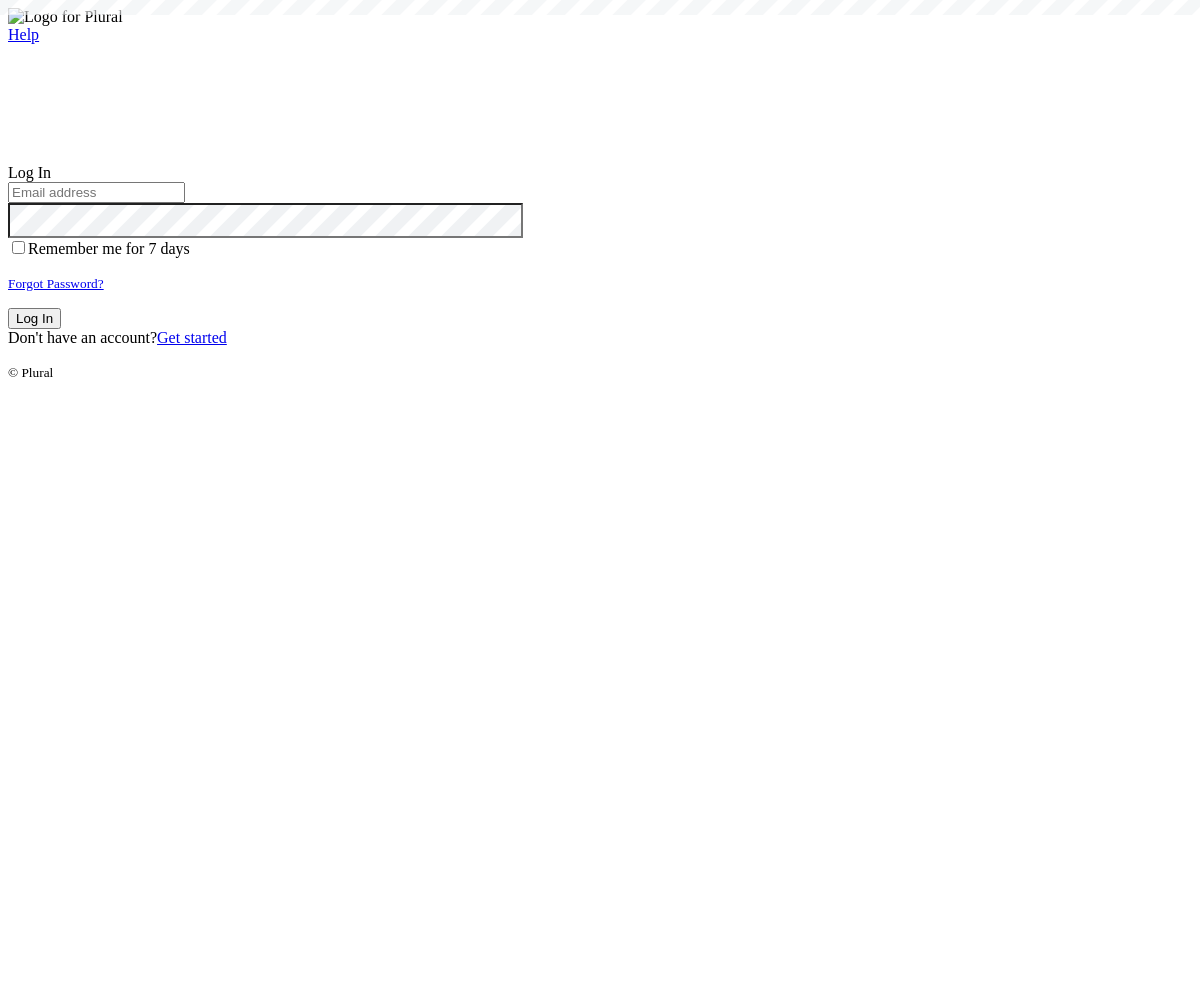 scroll, scrollTop: 0, scrollLeft: 0, axis: both 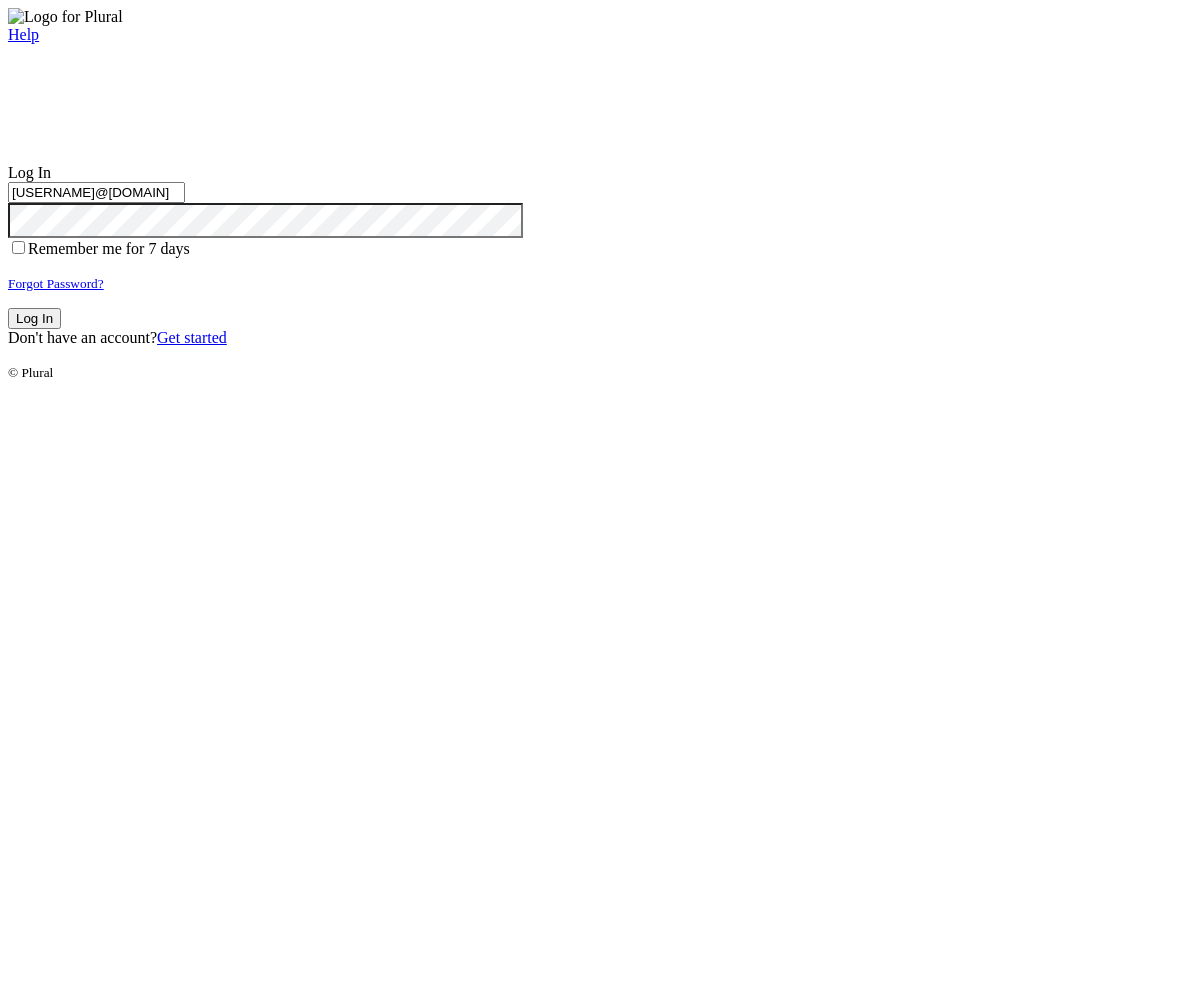 type on "test-1754405059-3@civiceagle.com" 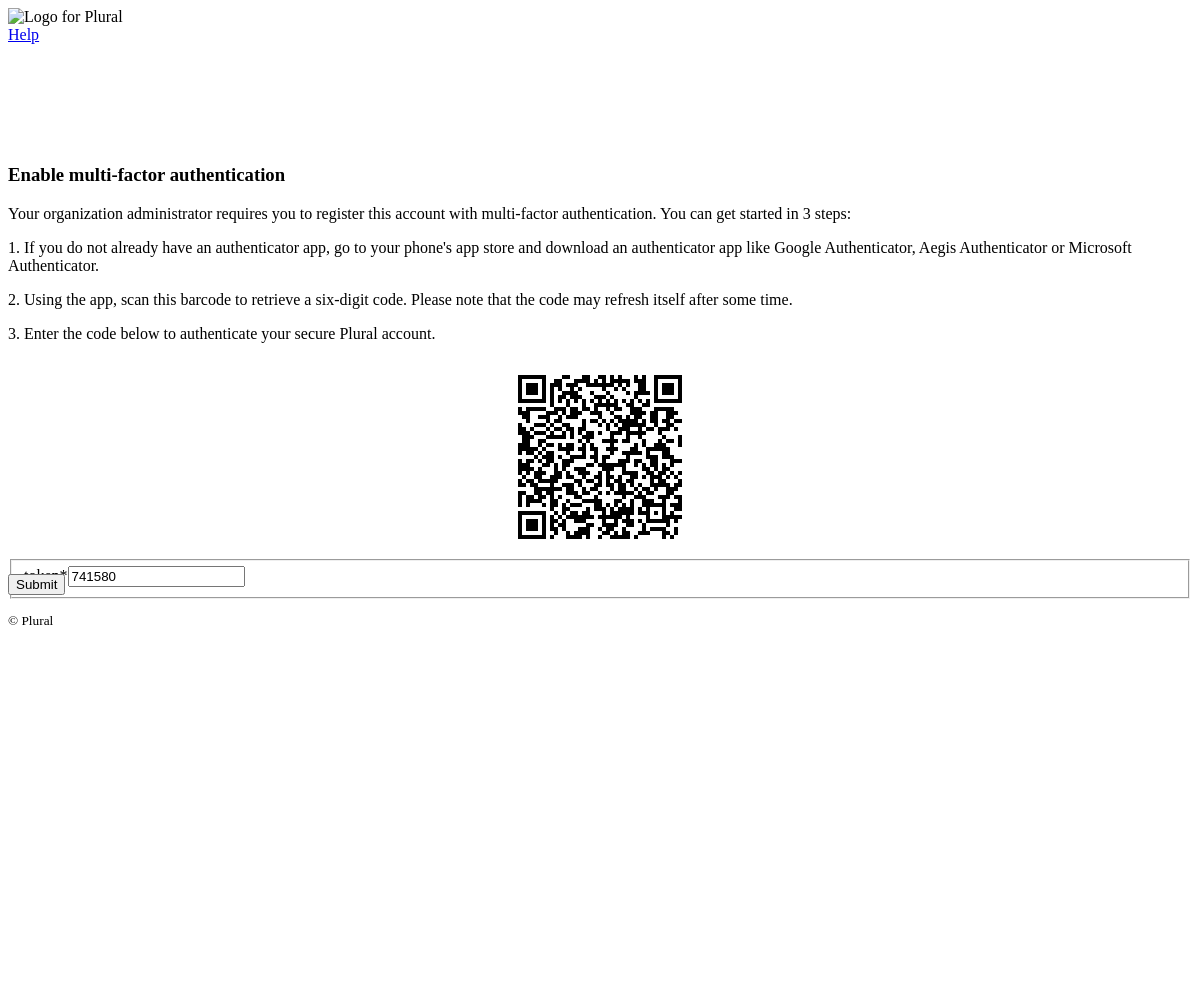 type on "741580" 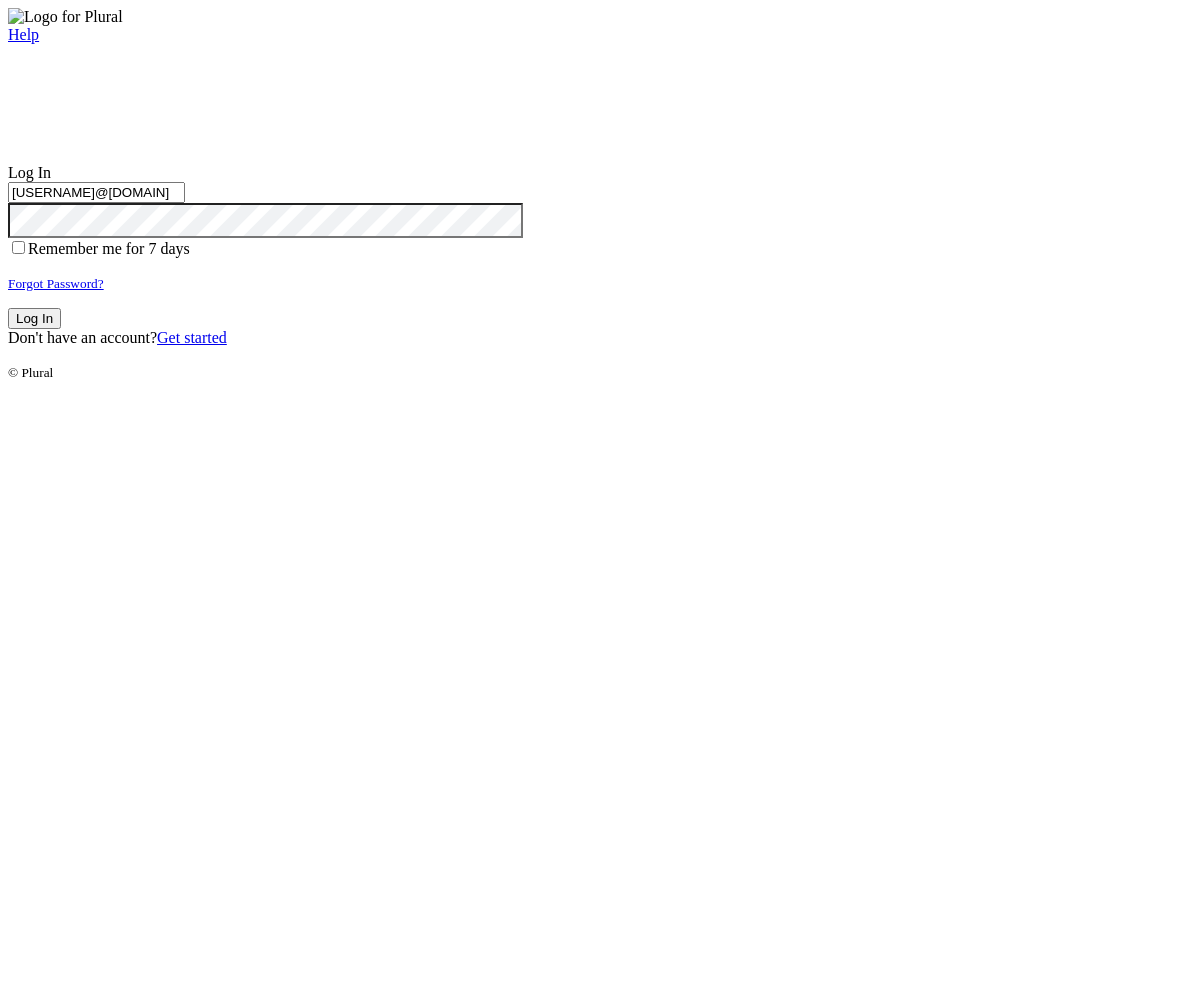 type on "test-1754405059-3@civiceagle.com" 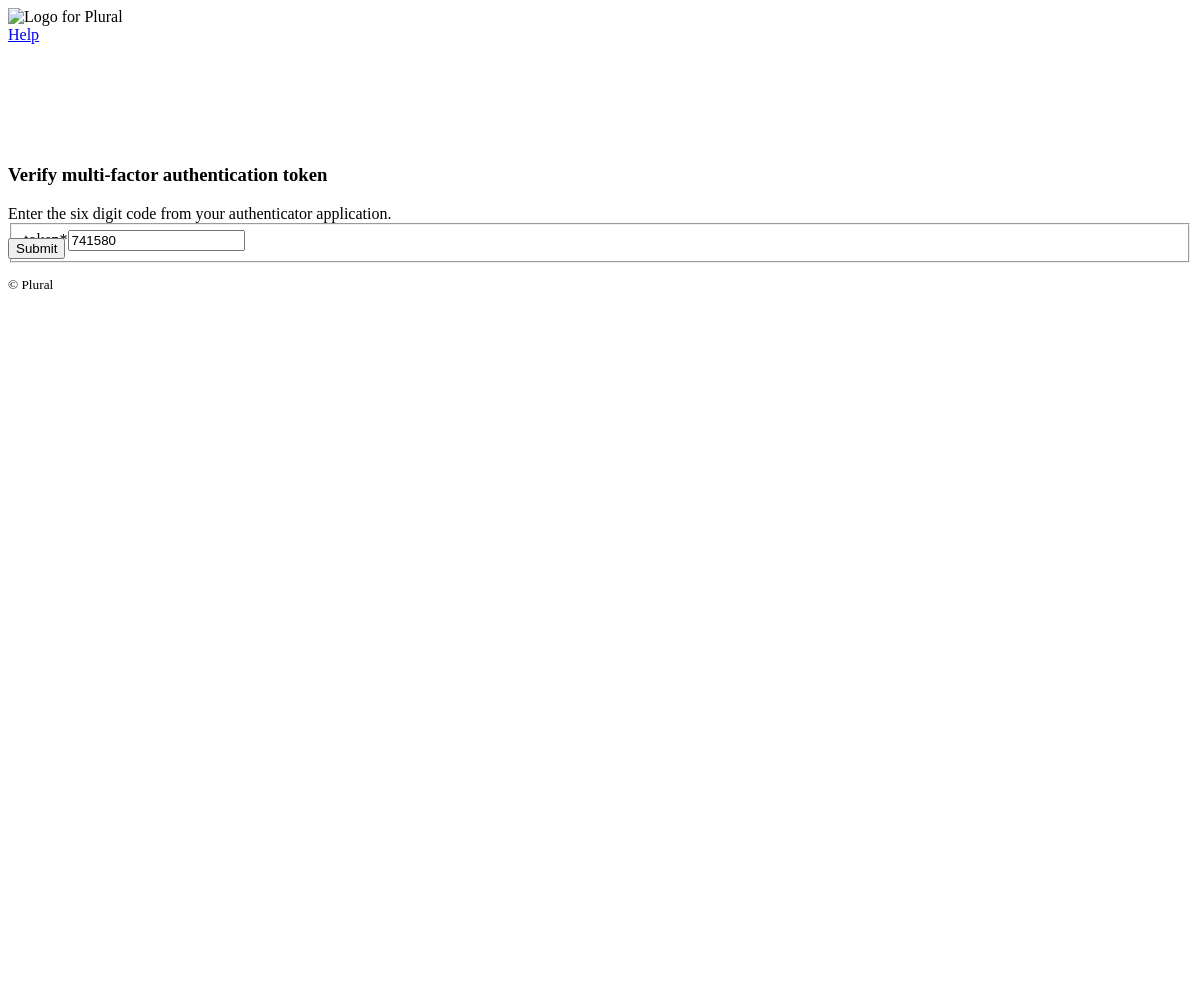 type on "741580" 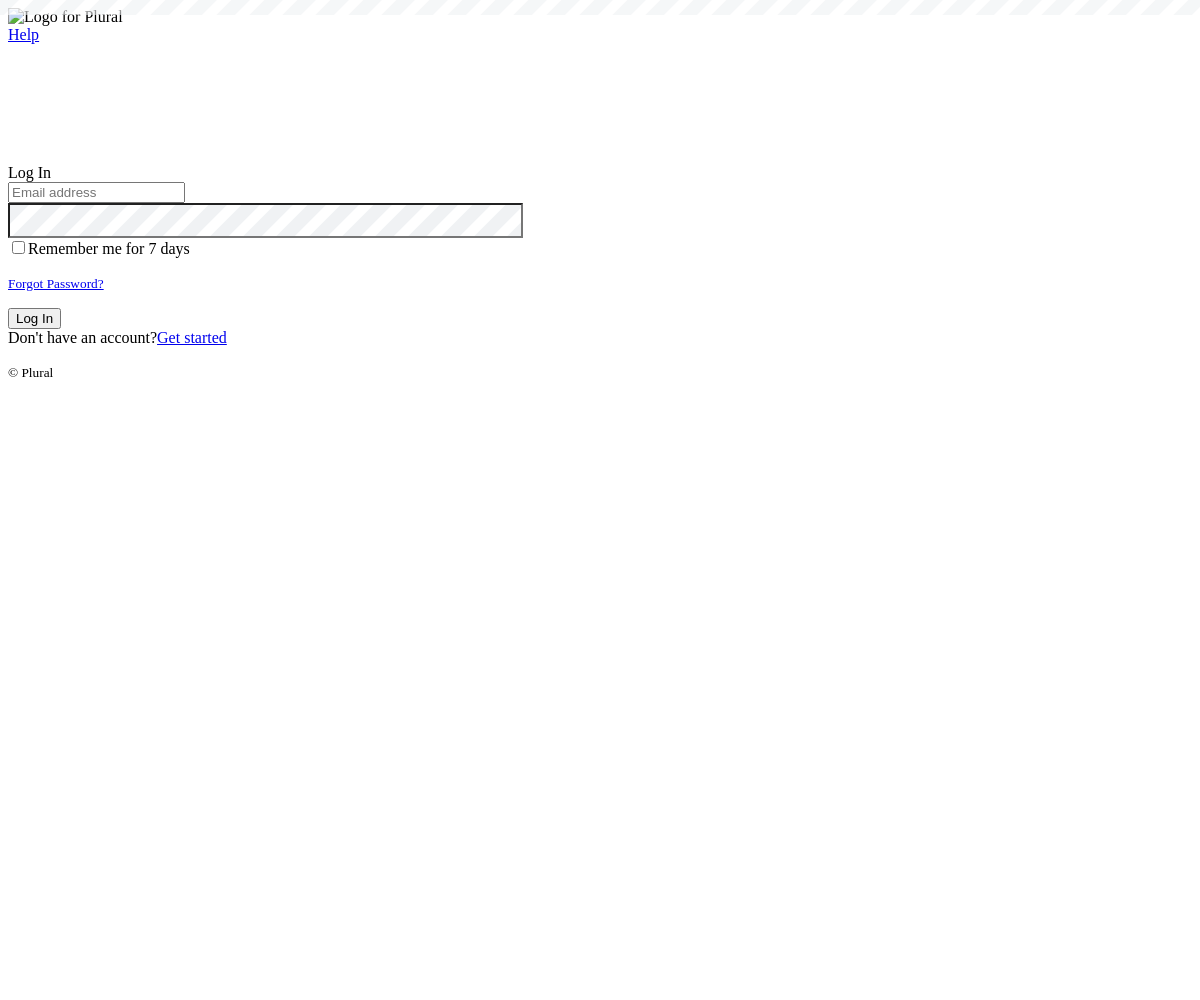 scroll, scrollTop: 0, scrollLeft: 0, axis: both 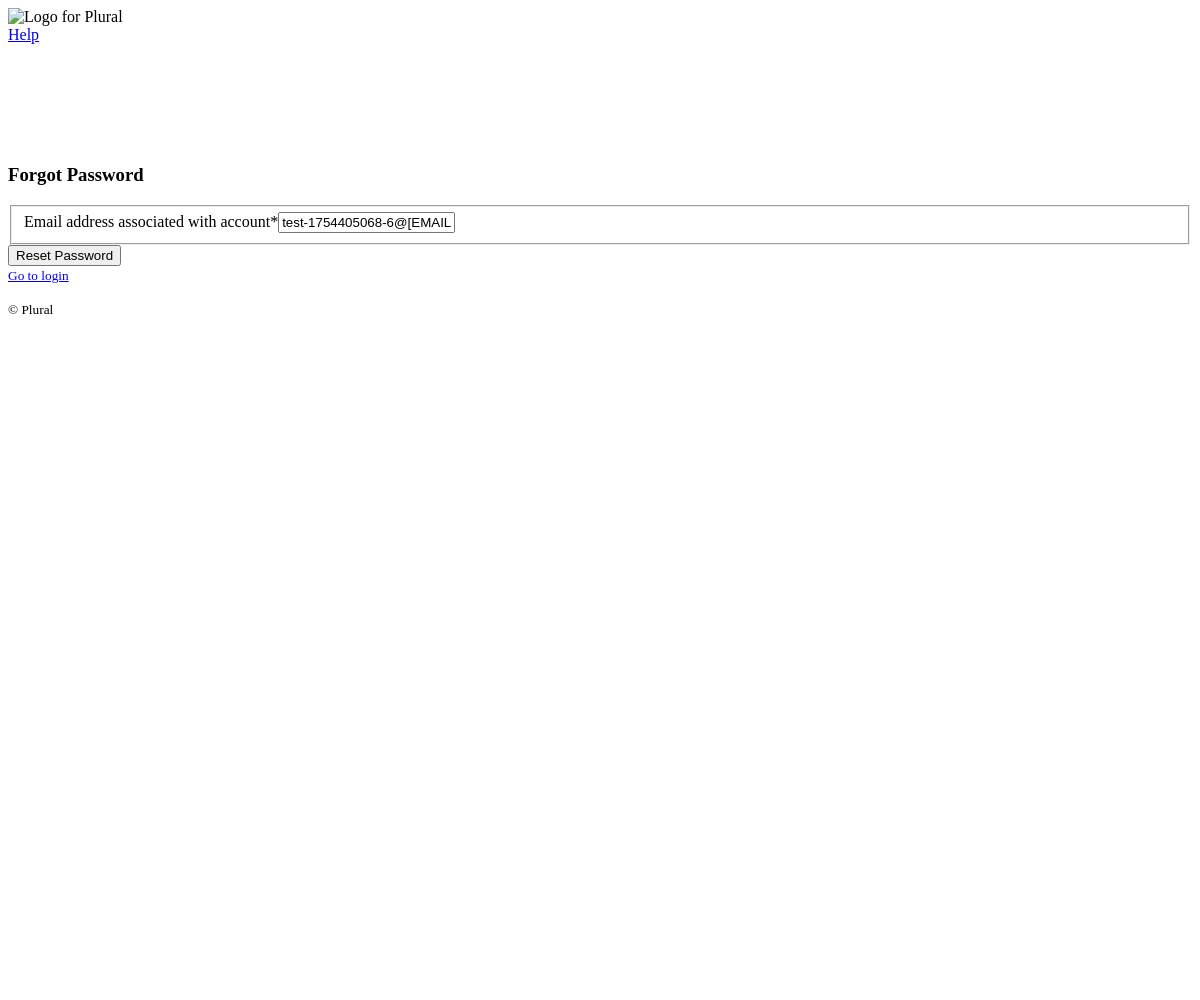 type on "test-1754405068-6@[EMAIL]" 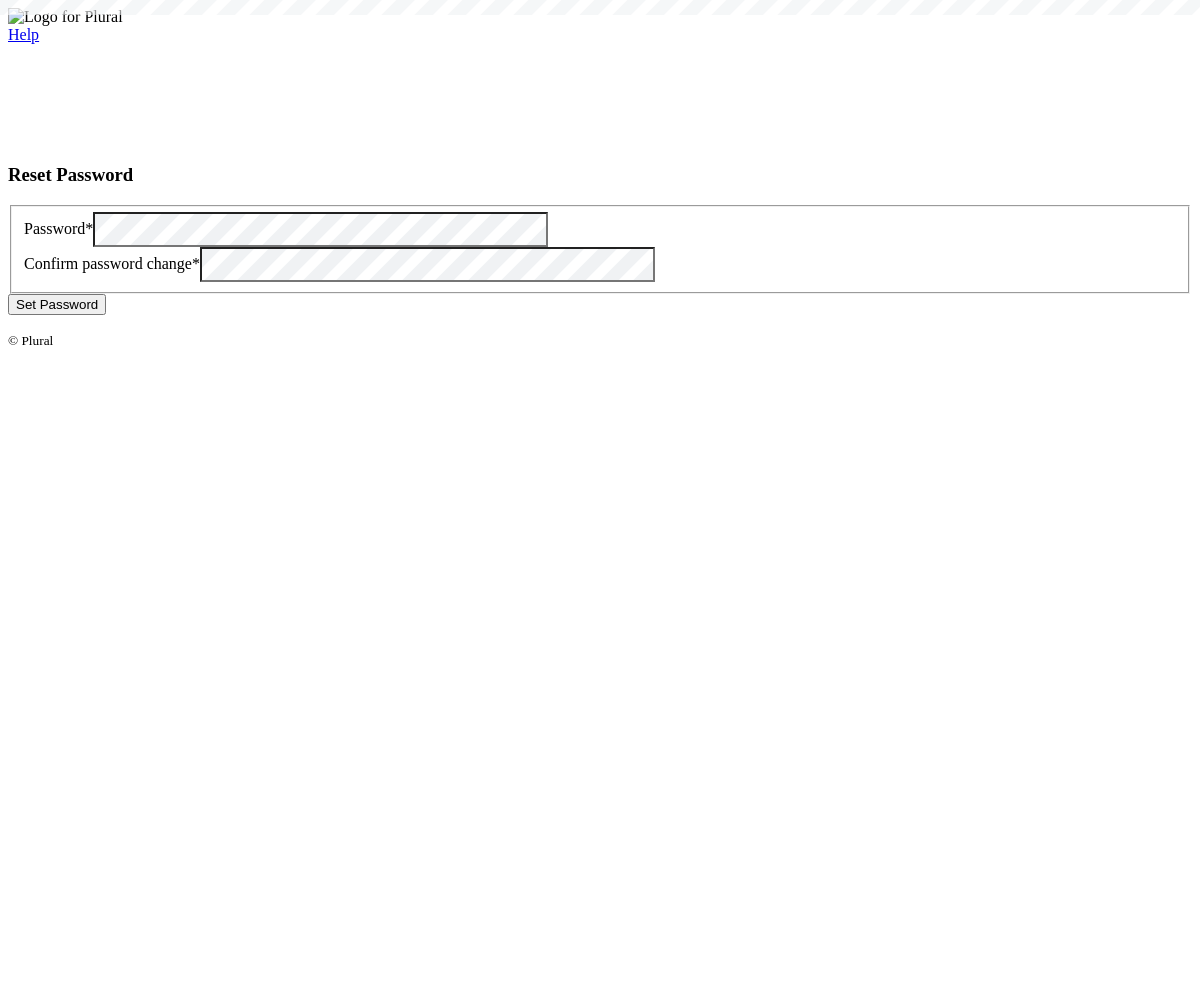 scroll, scrollTop: 0, scrollLeft: 0, axis: both 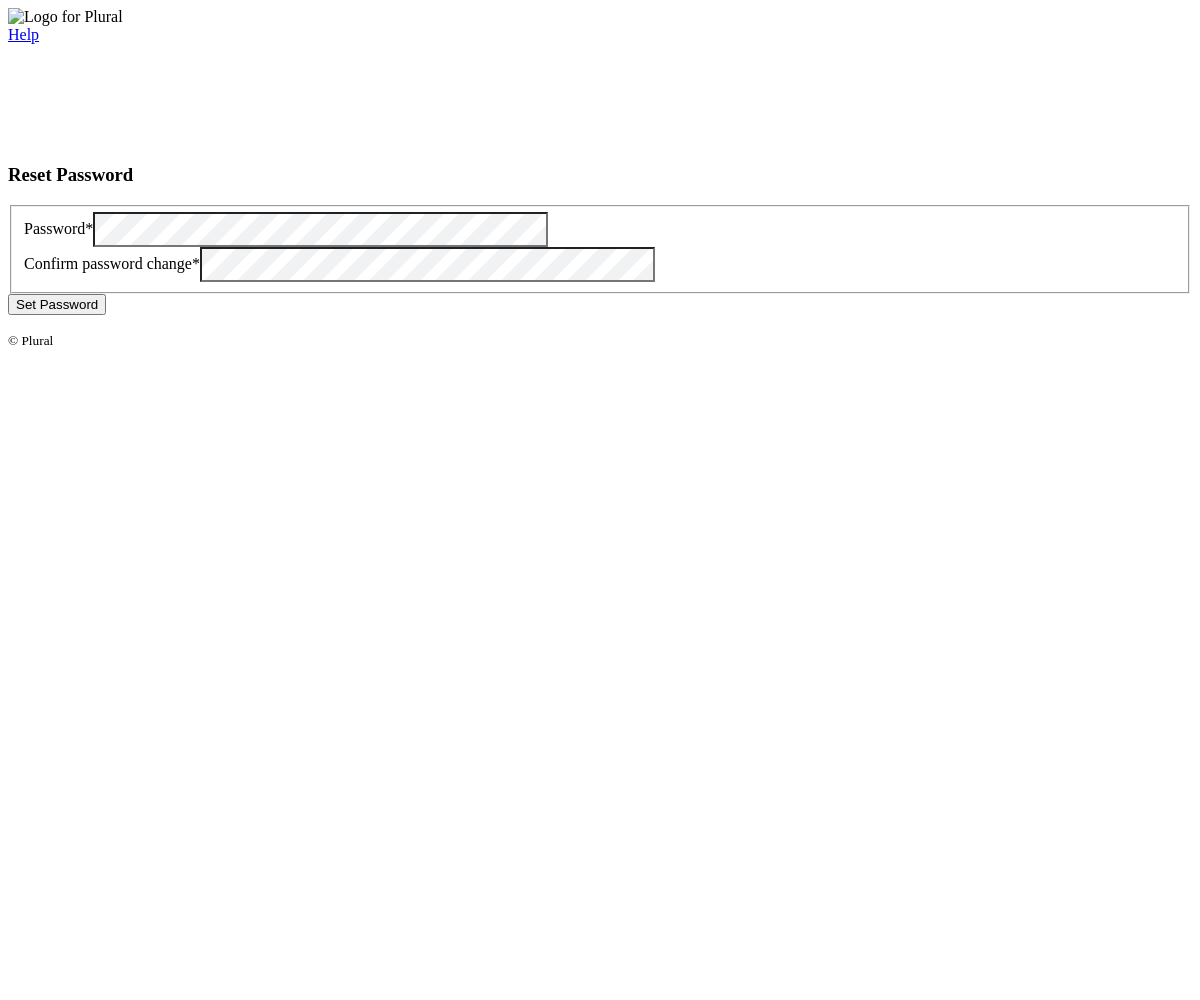 click on "Set Password" at bounding box center [57, 304] 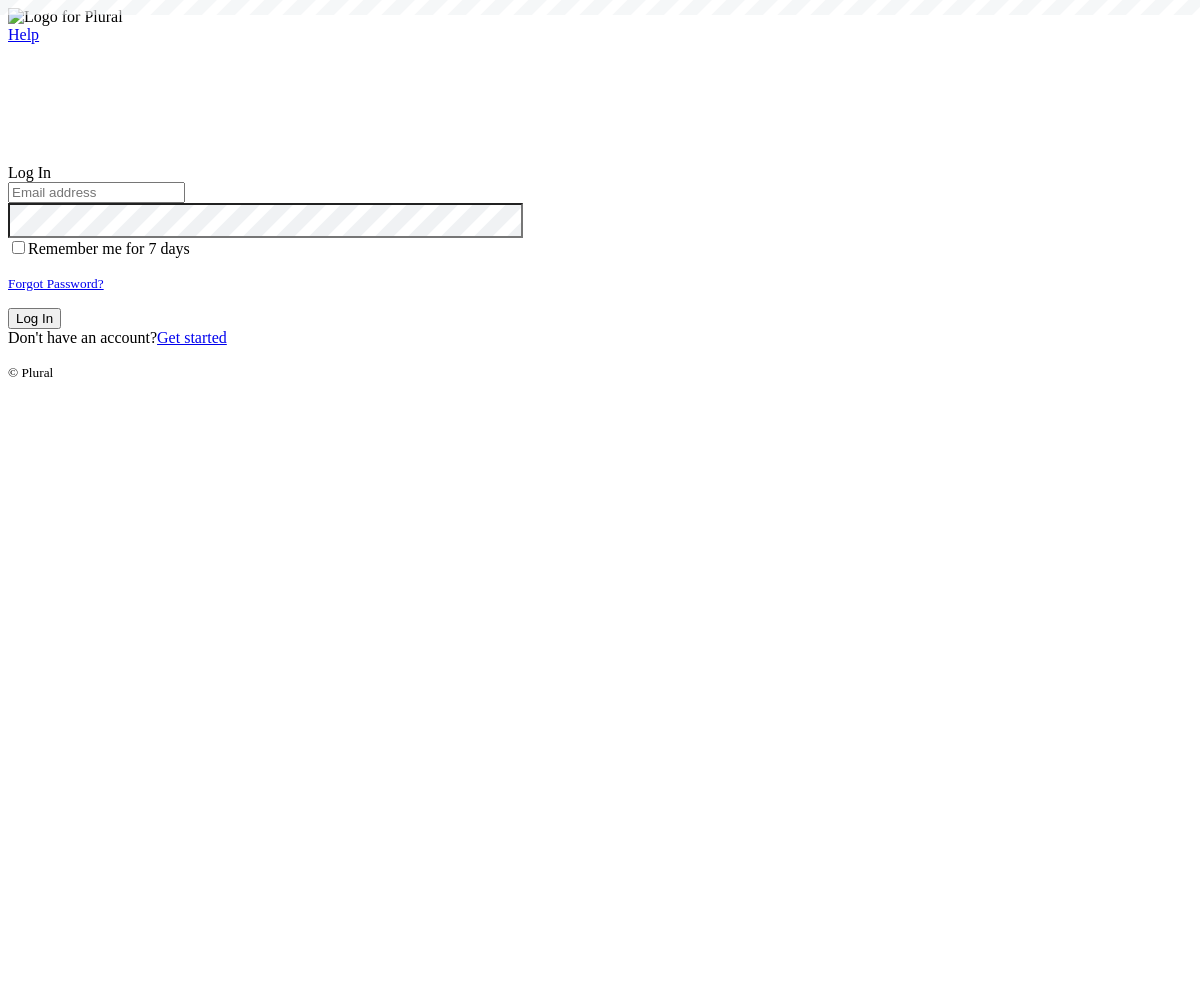 scroll, scrollTop: 0, scrollLeft: 0, axis: both 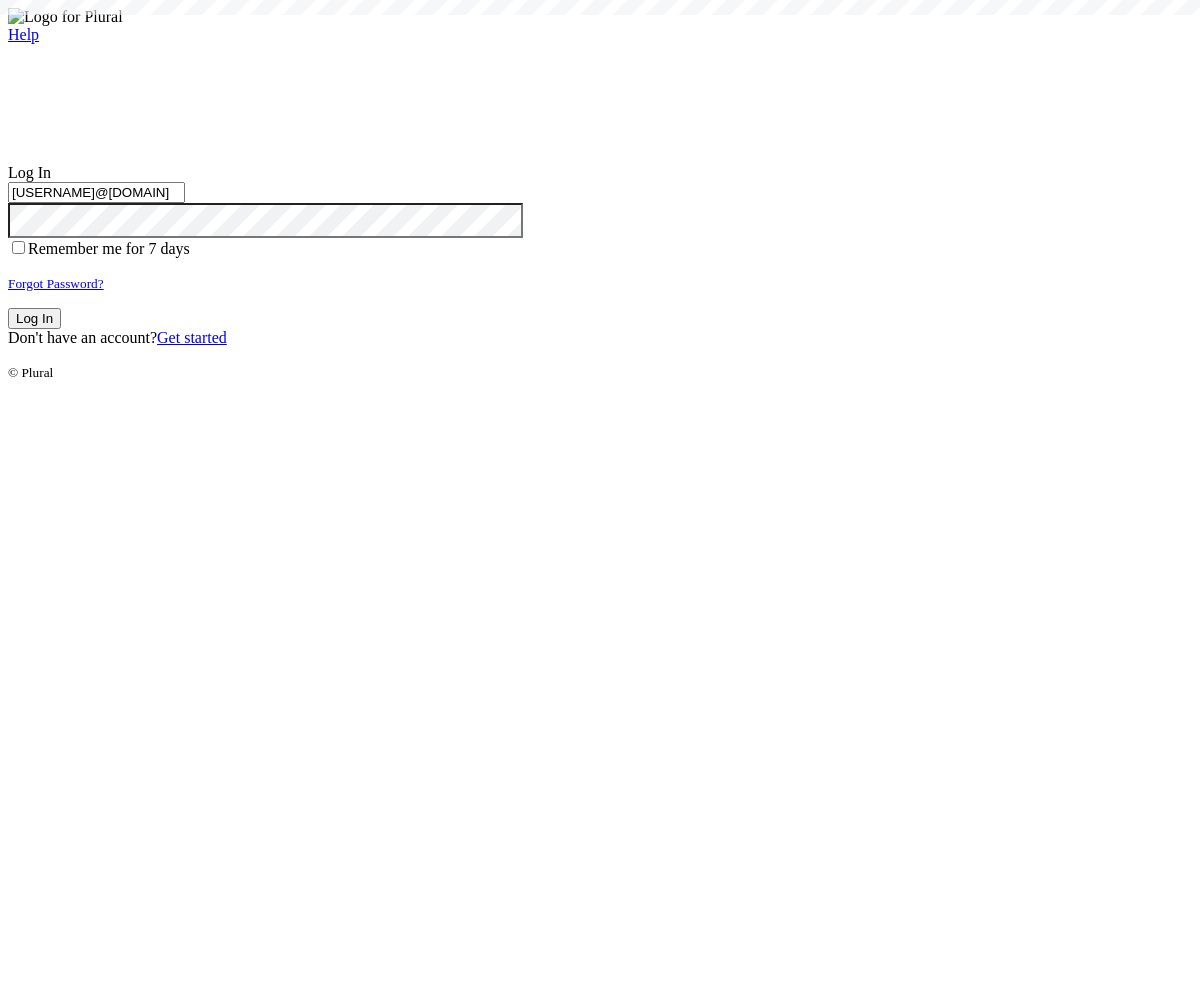 type on "[USERNAME]@[DOMAIN]" 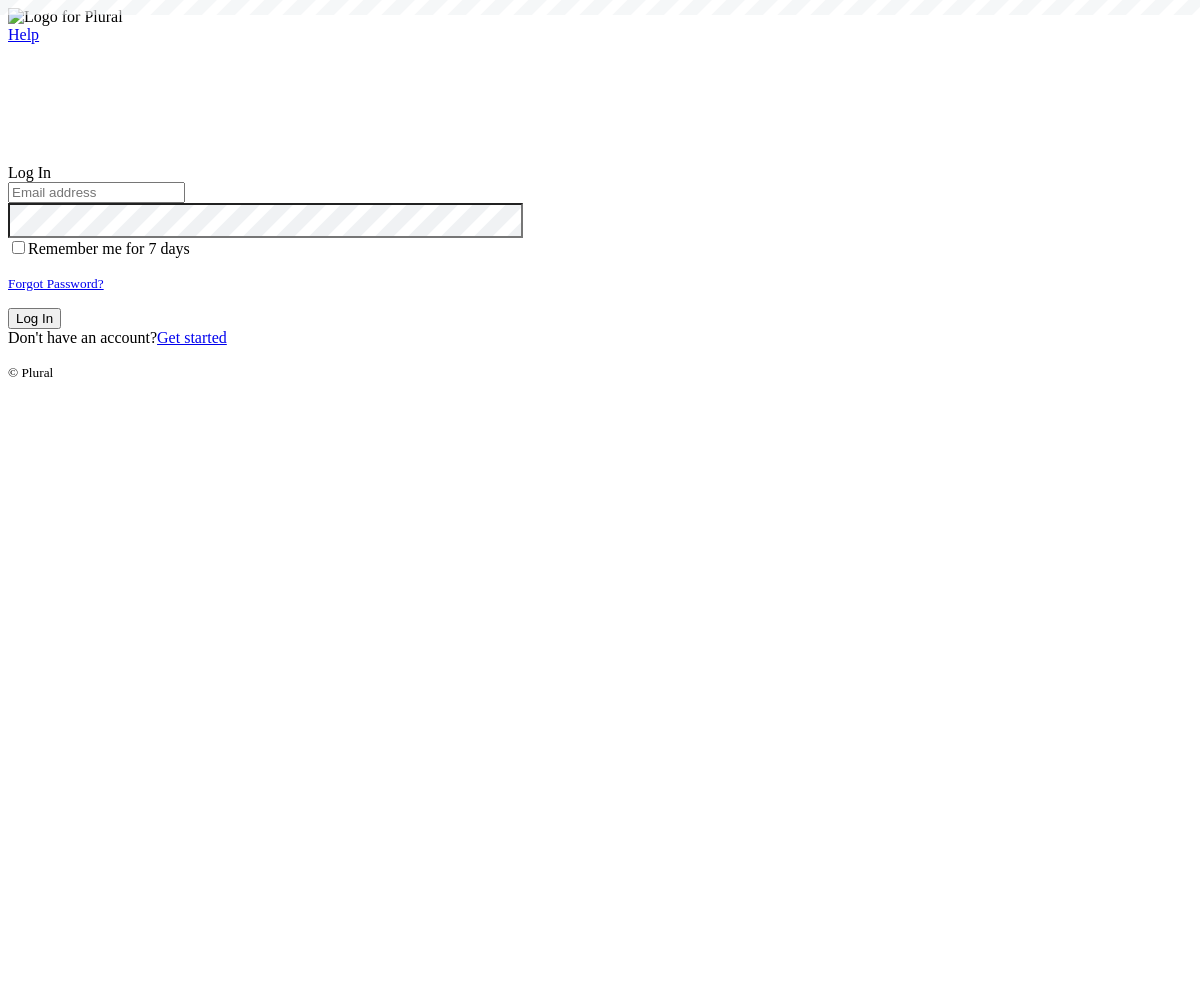 scroll, scrollTop: 0, scrollLeft: 0, axis: both 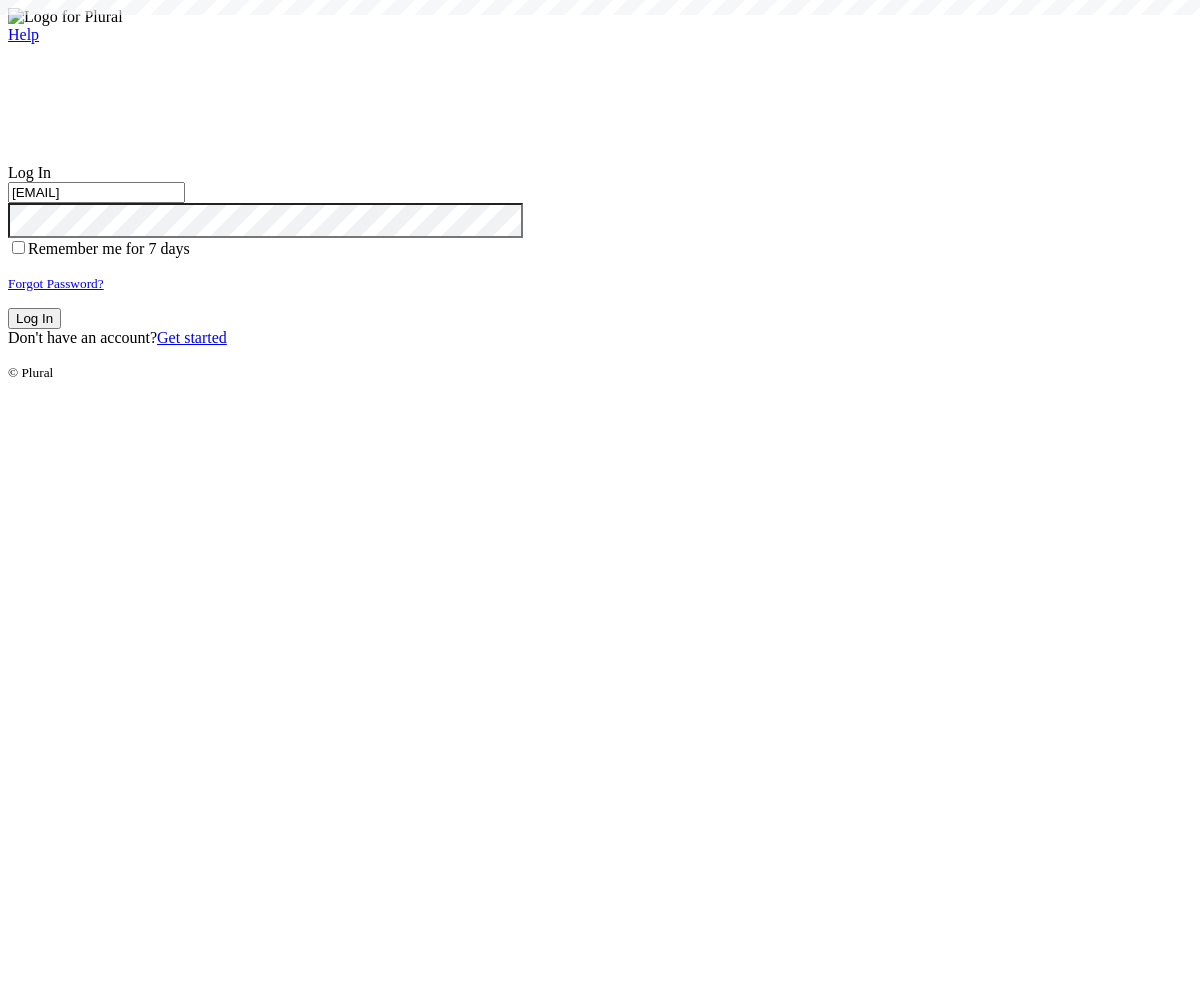 type on "[EMAIL]" 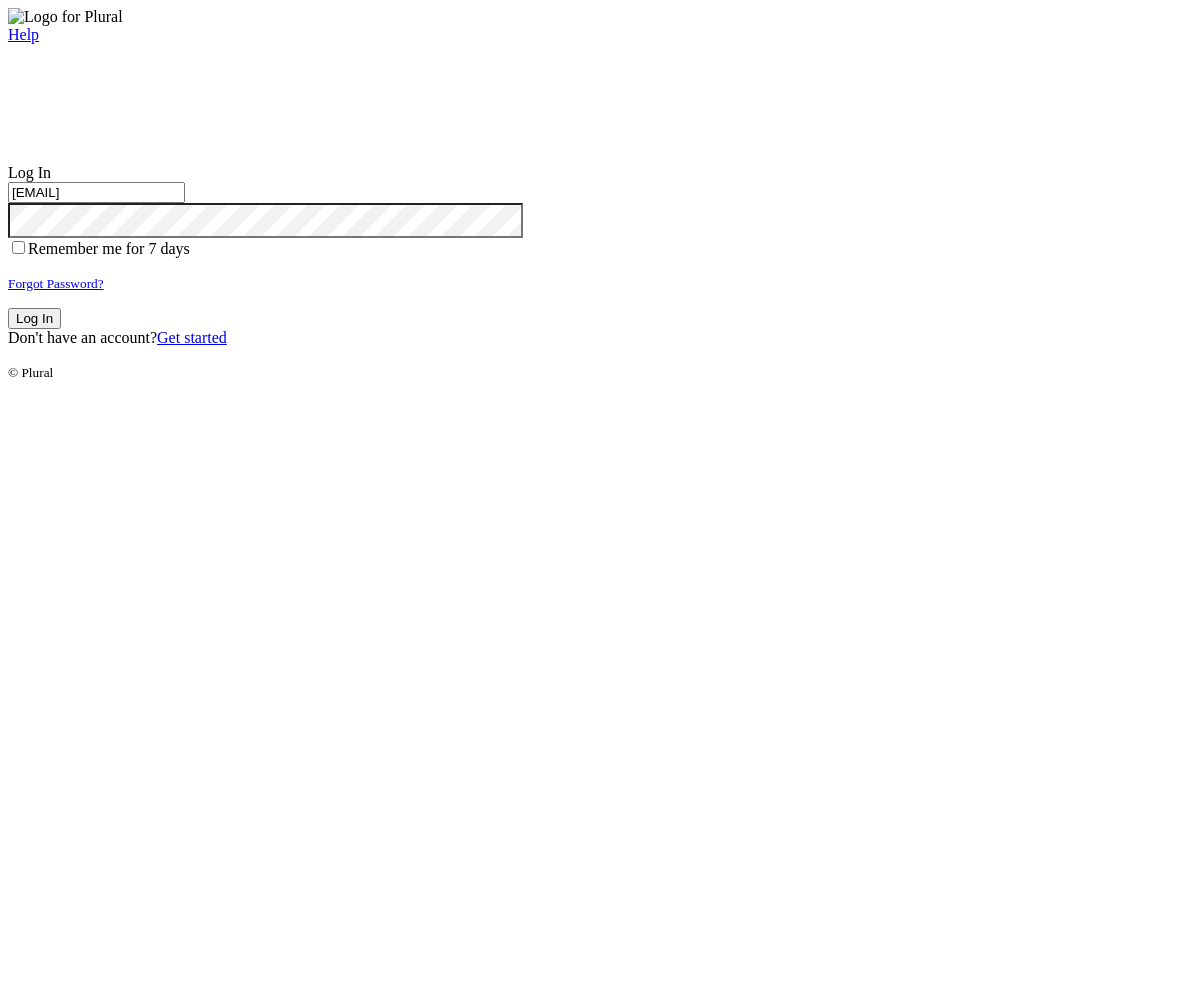 click on "Log In" at bounding box center [34, 318] 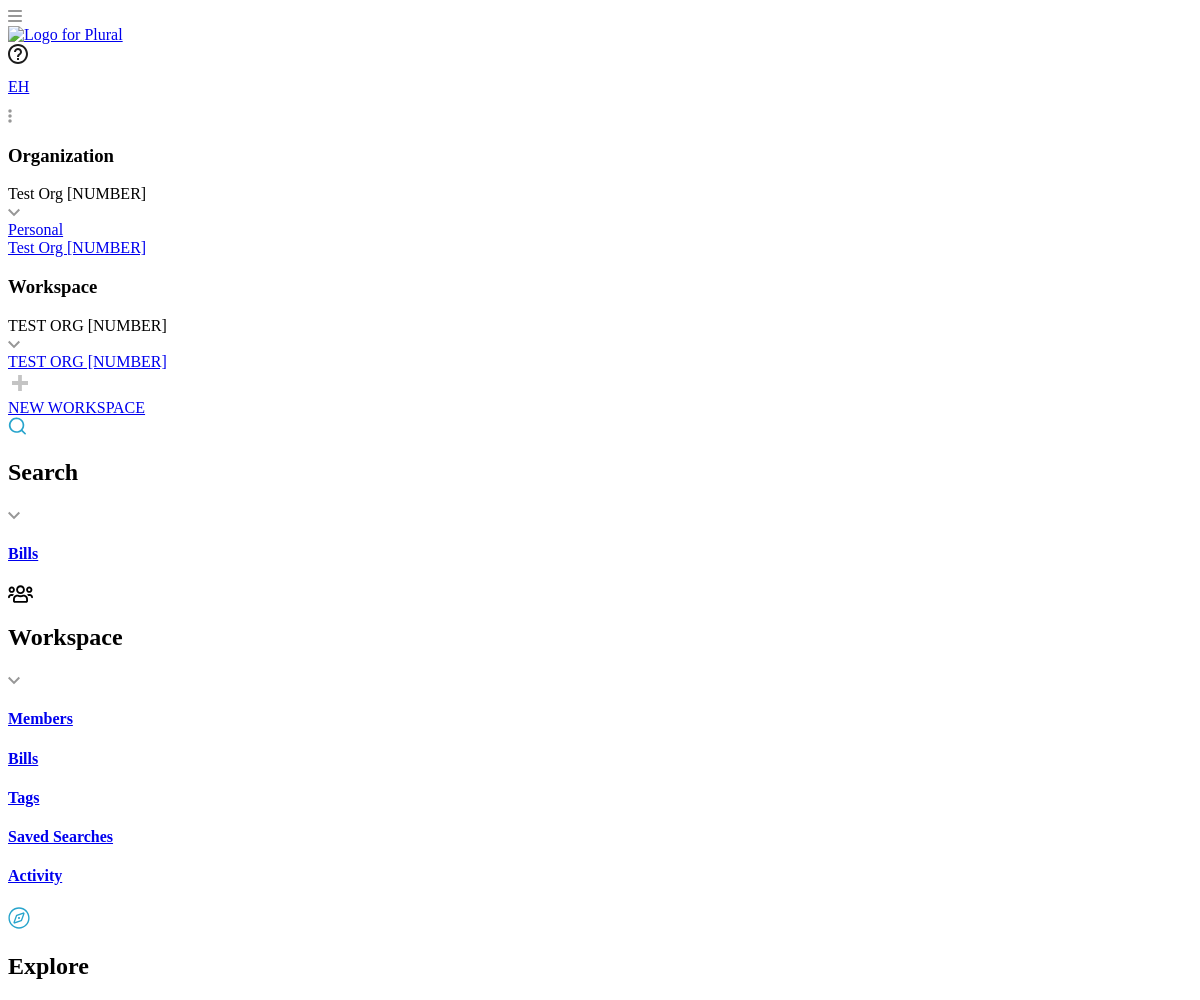 click on "California Financing Law: enforcement and penalties." at bounding box center (600, 2225) 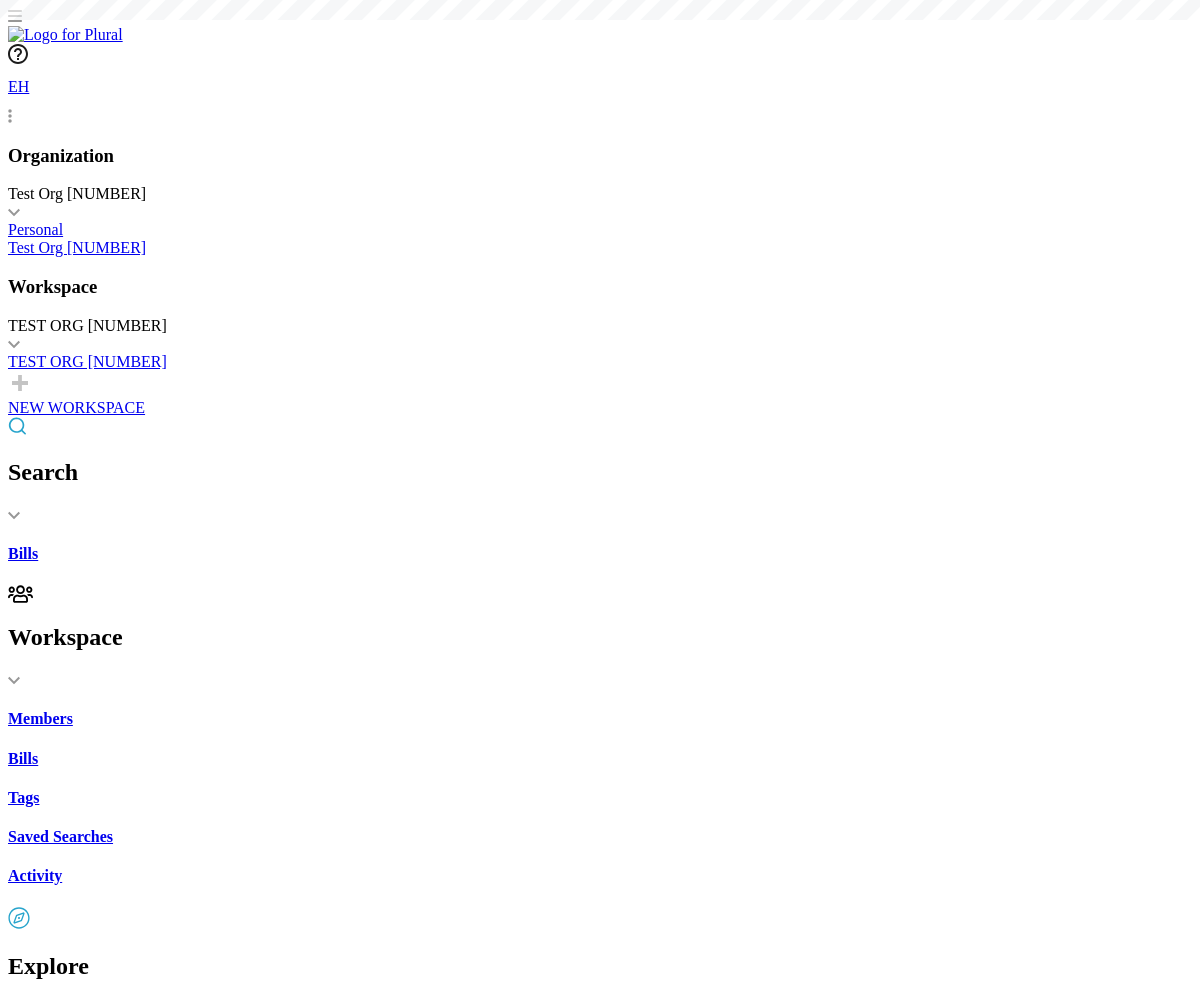 click on "Share" at bounding box center [47, 1707] 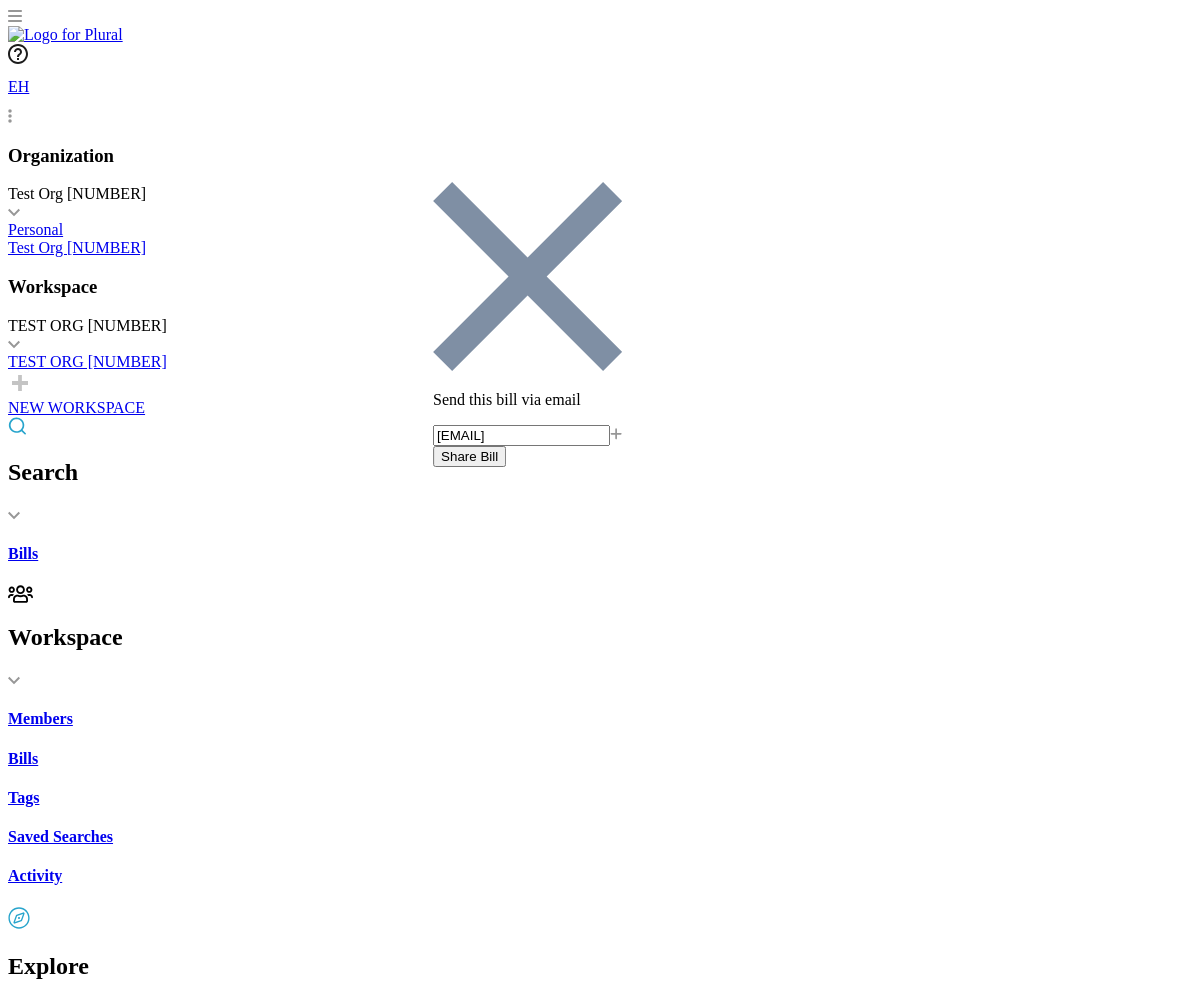 type on "share-email-test@civiceagle-test.com" 